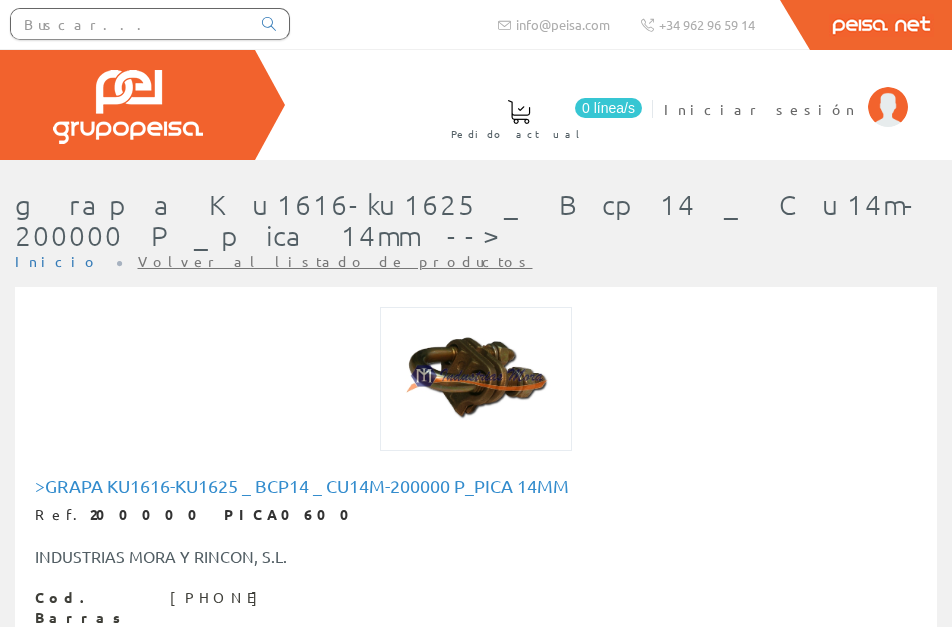 scroll, scrollTop: 0, scrollLeft: 0, axis: both 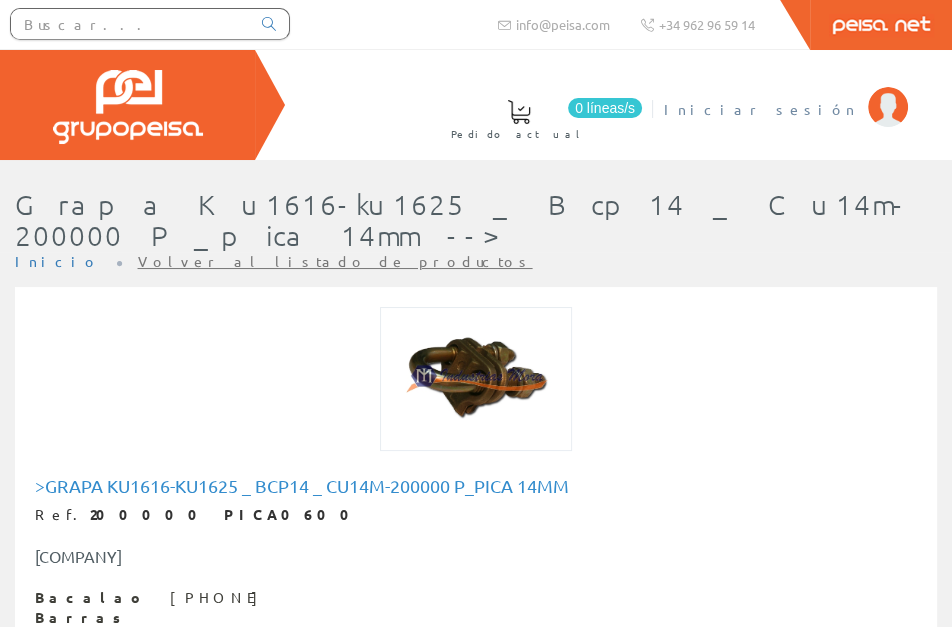 click on "Iniciar sesión" at bounding box center (761, 109) 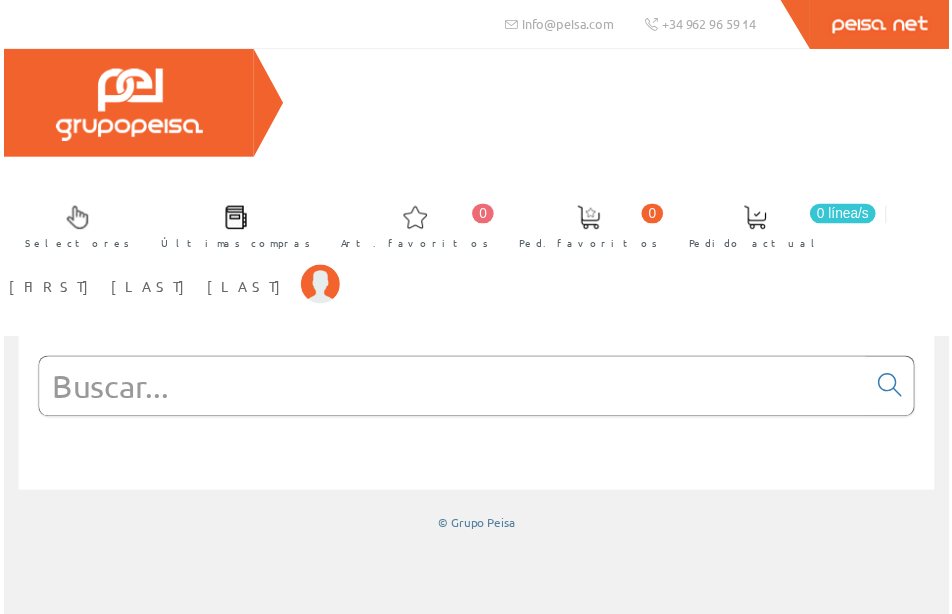 scroll, scrollTop: 0, scrollLeft: 0, axis: both 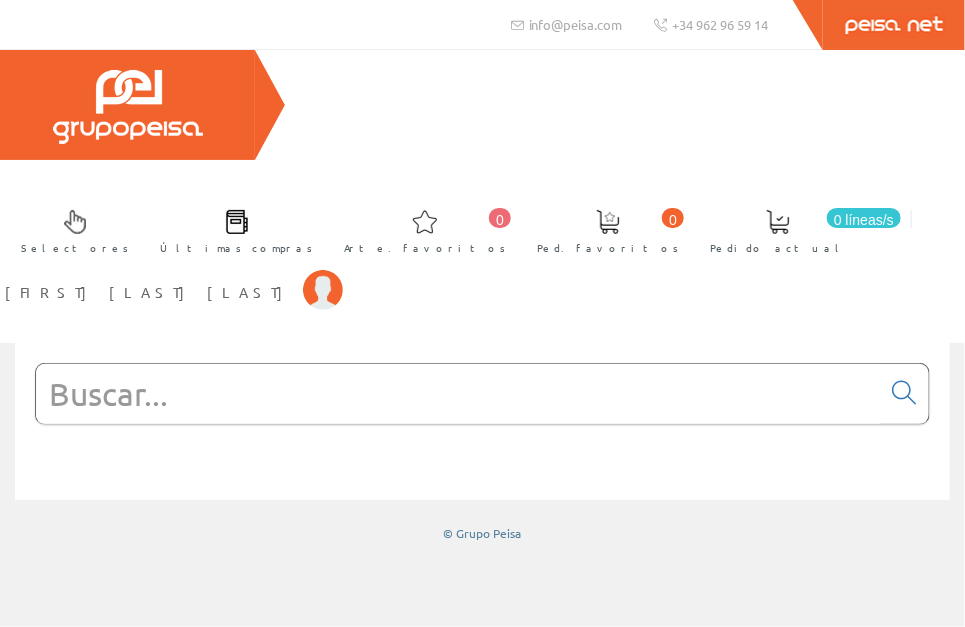 click at bounding box center [458, 394] 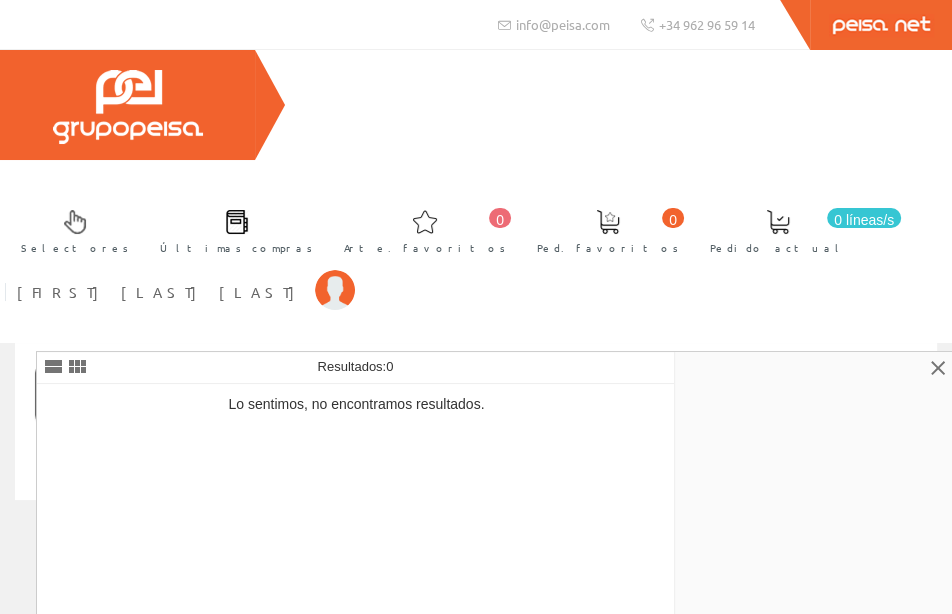 type on "0615915029" 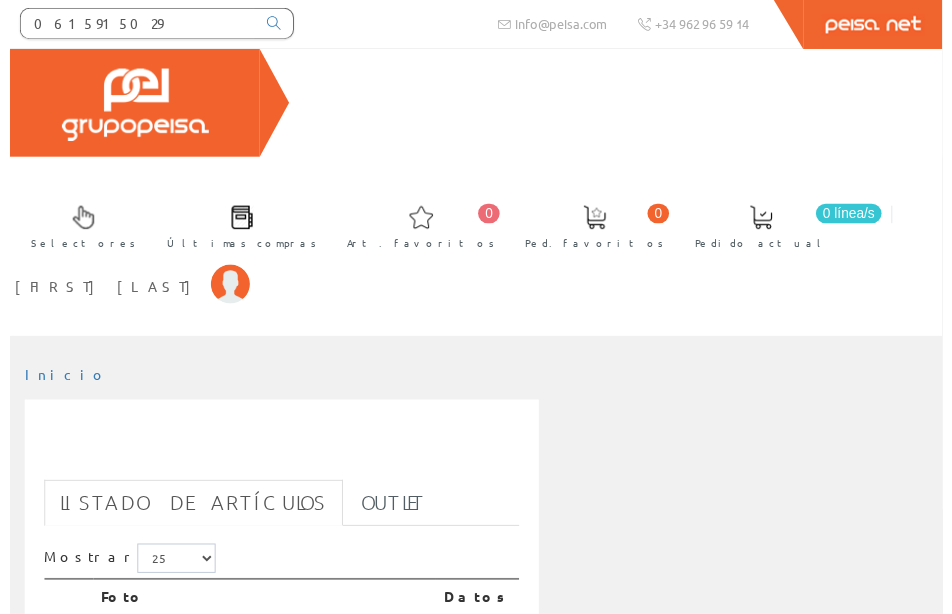 scroll, scrollTop: 0, scrollLeft: 0, axis: both 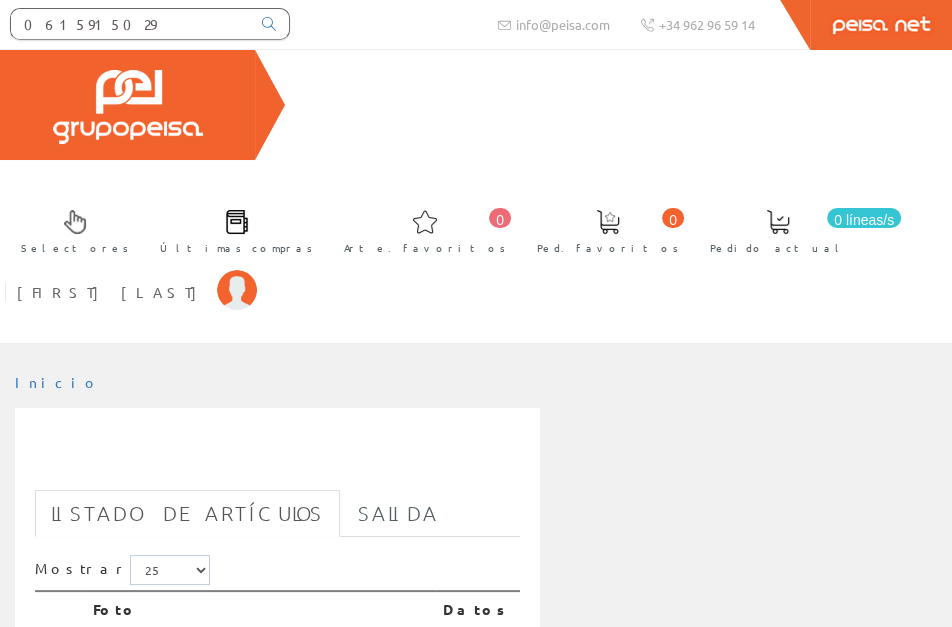 drag, startPoint x: 104, startPoint y: 21, endPoint x: -1, endPoint y: 36, distance: 106.06602 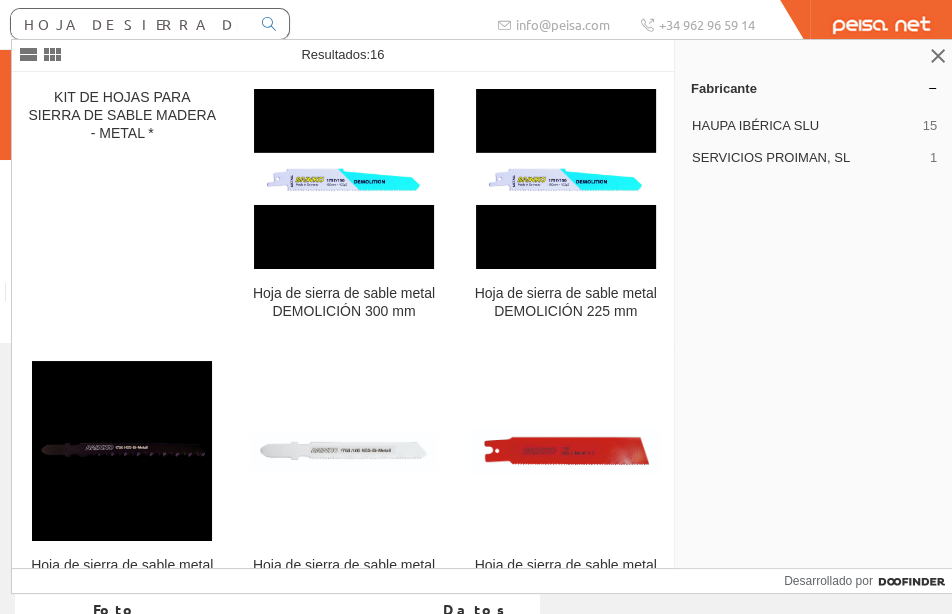 scroll, scrollTop: 0, scrollLeft: 6, axis: horizontal 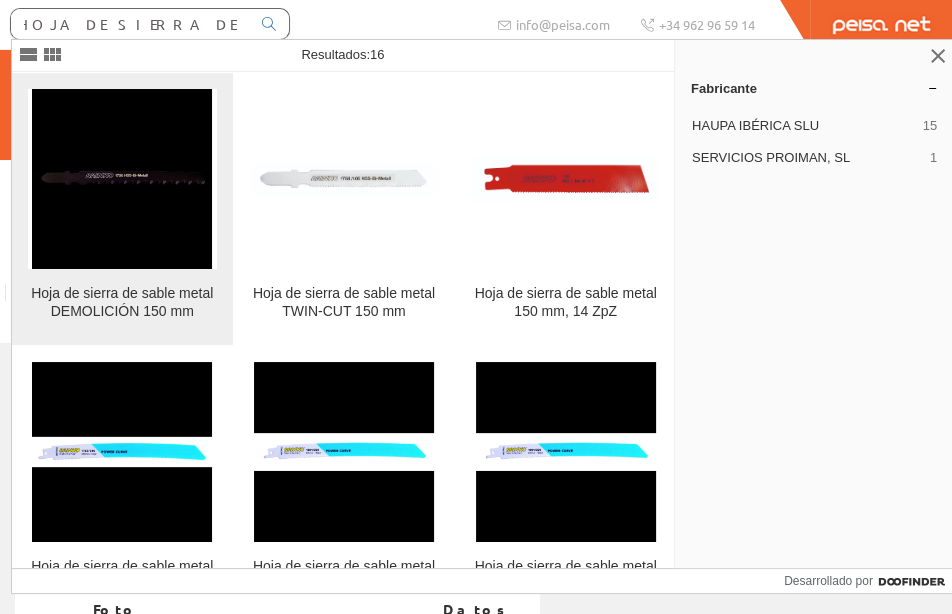 type on "HOJA DE SIERRA DE SABLE,METAL" 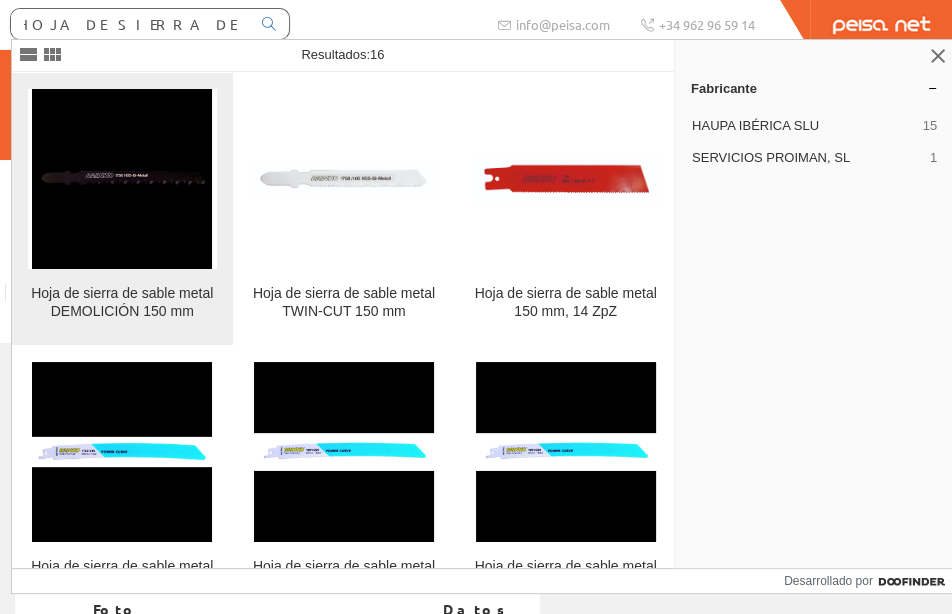 scroll, scrollTop: 0, scrollLeft: 0, axis: both 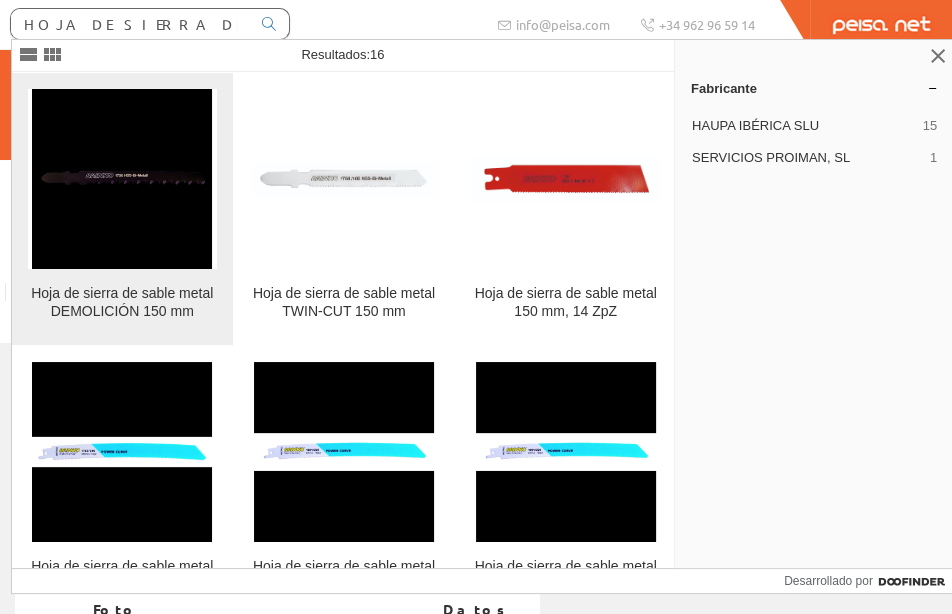 click on "Hoja de sierra de sable metal DEMOLICIÓN 150 mm" at bounding box center (122, 302) 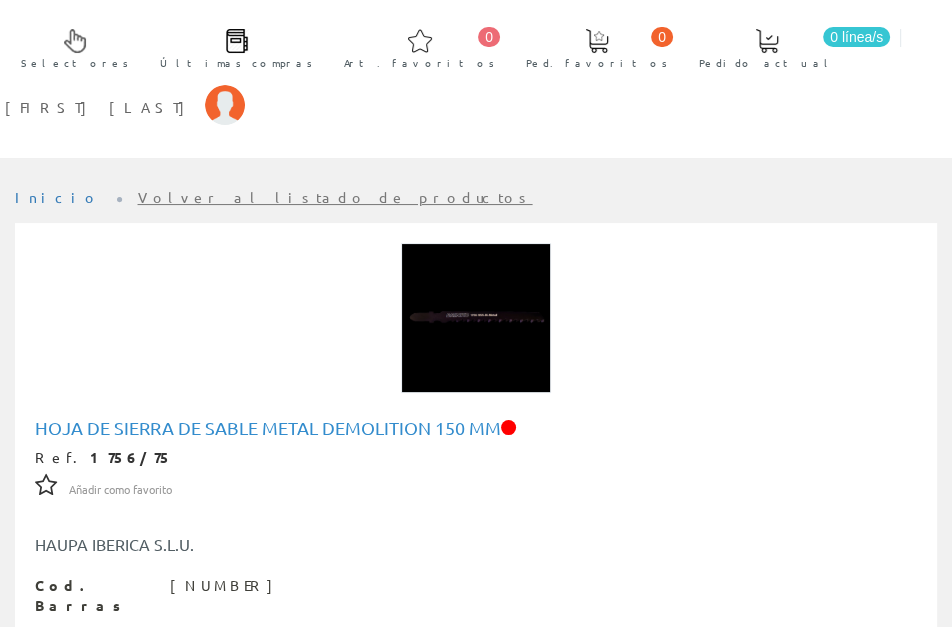 scroll, scrollTop: 272, scrollLeft: 0, axis: vertical 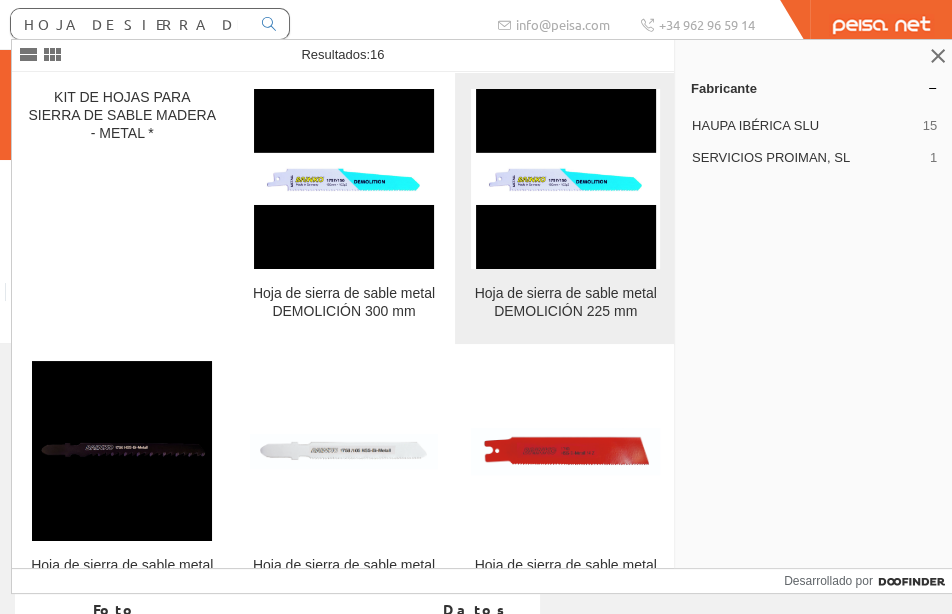 click at bounding box center (566, 179) 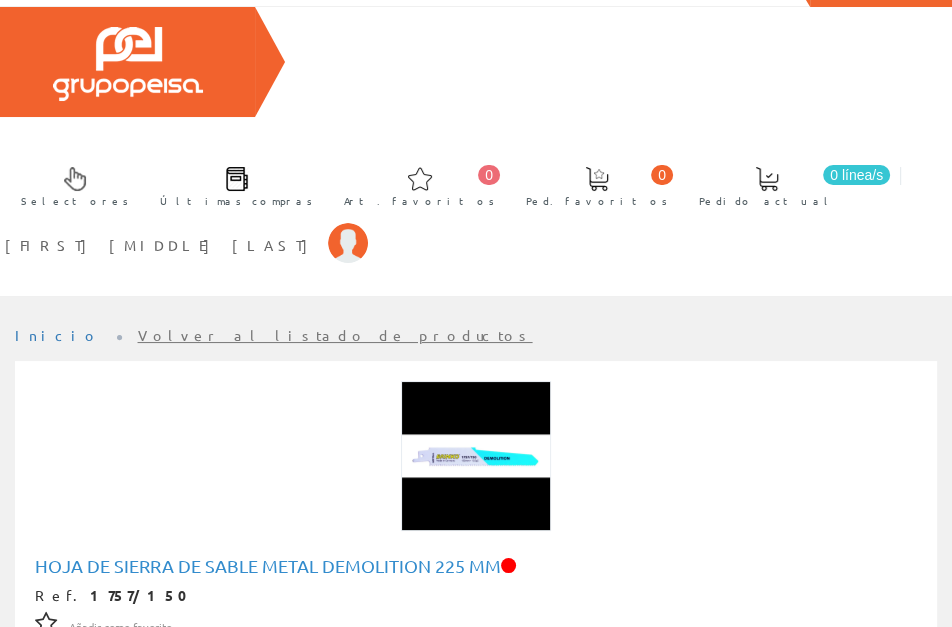 scroll, scrollTop: 0, scrollLeft: 0, axis: both 